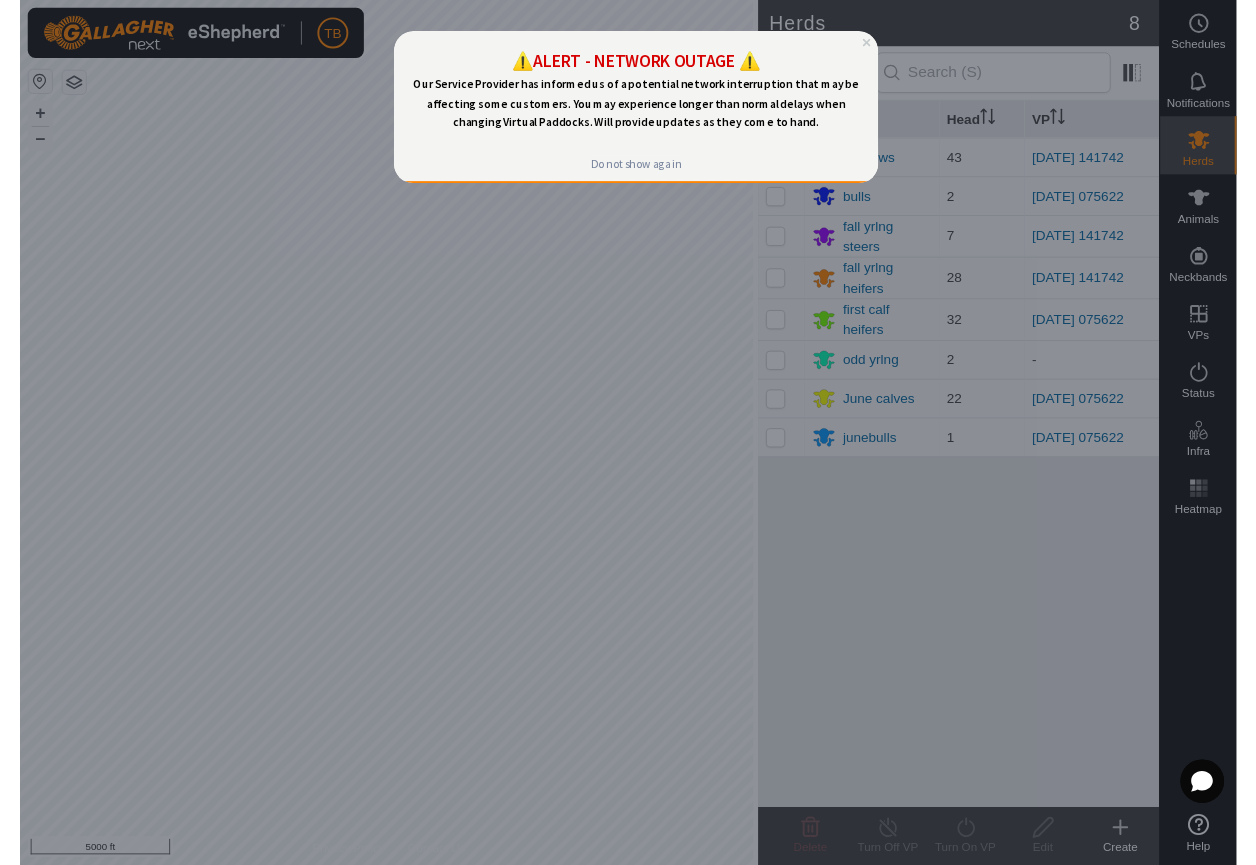 scroll, scrollTop: 0, scrollLeft: 0, axis: both 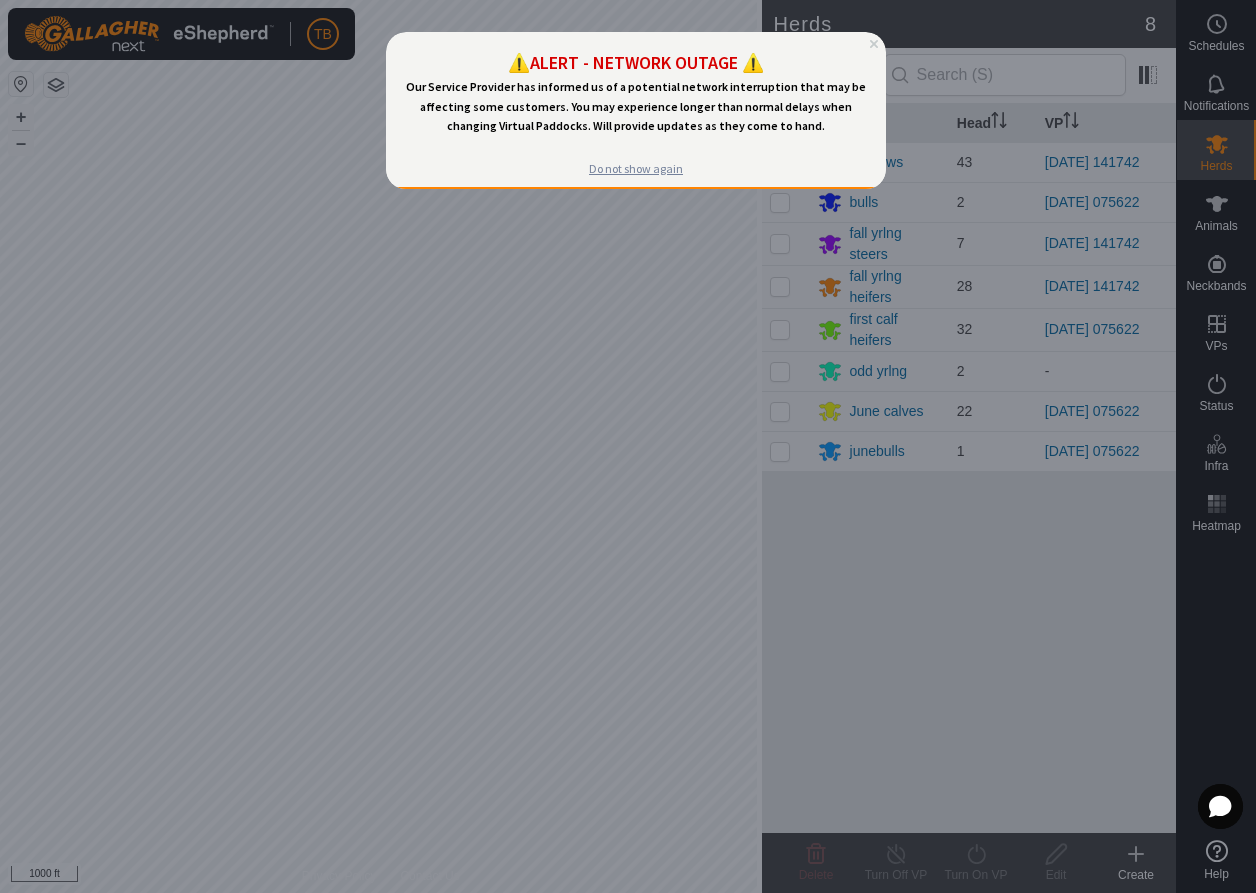 click on "Do not show again" at bounding box center [635, 169] 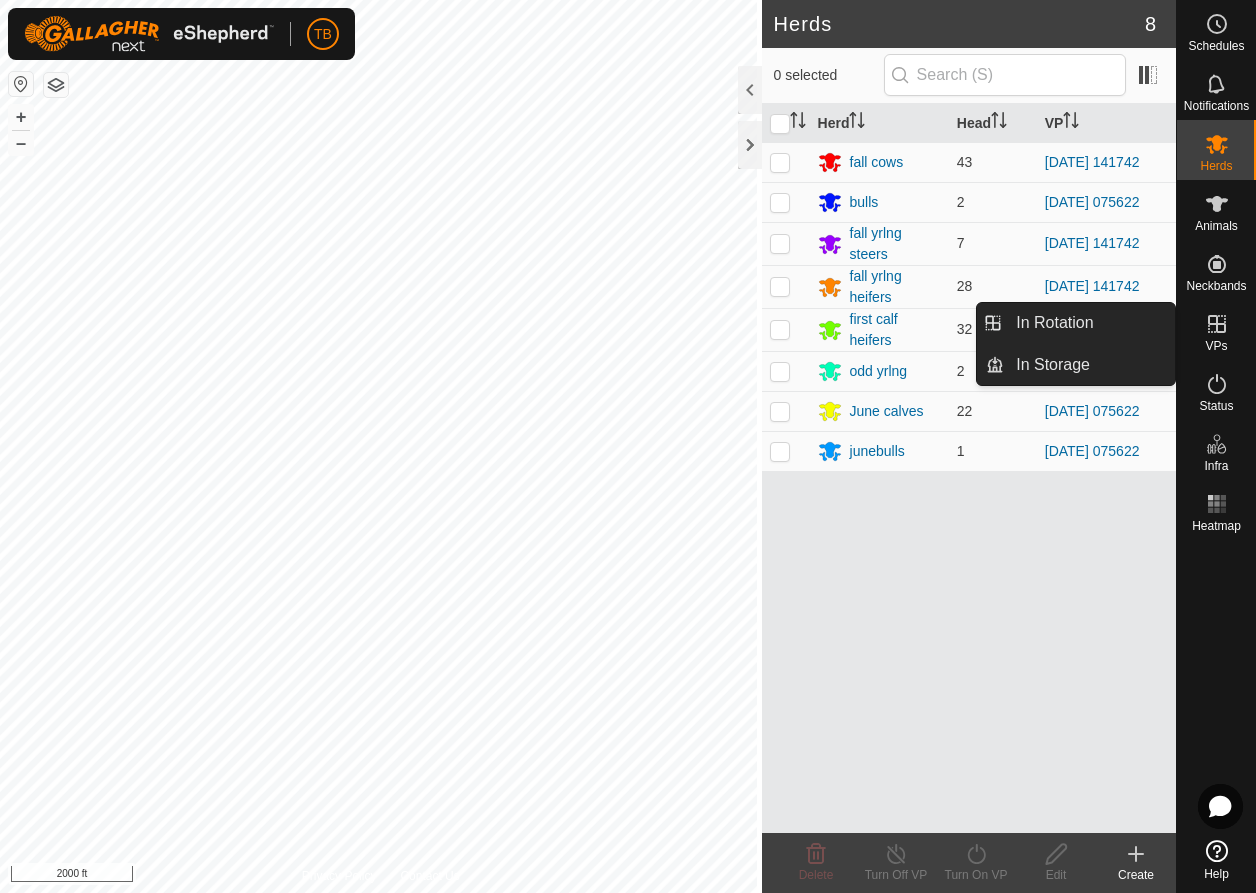 click 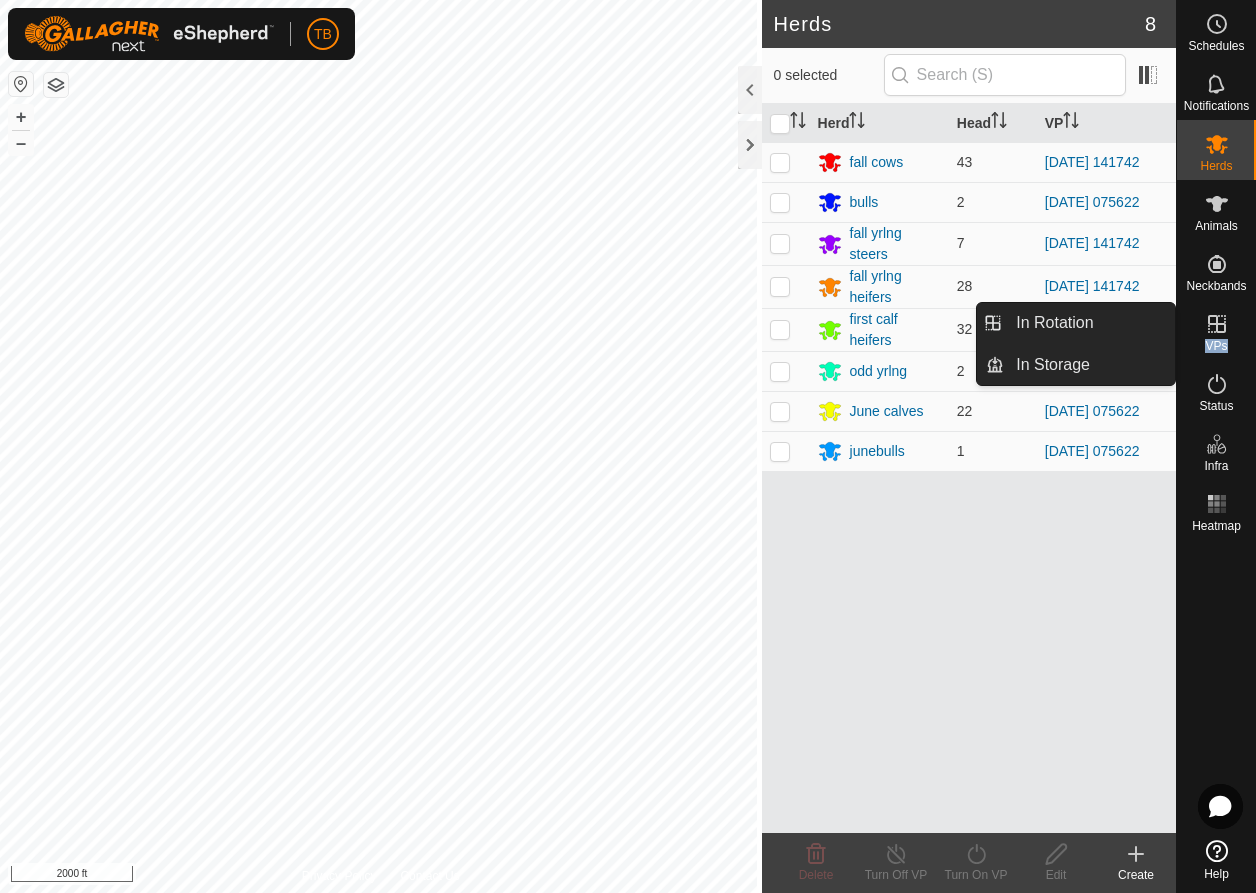 click at bounding box center (1217, 324) 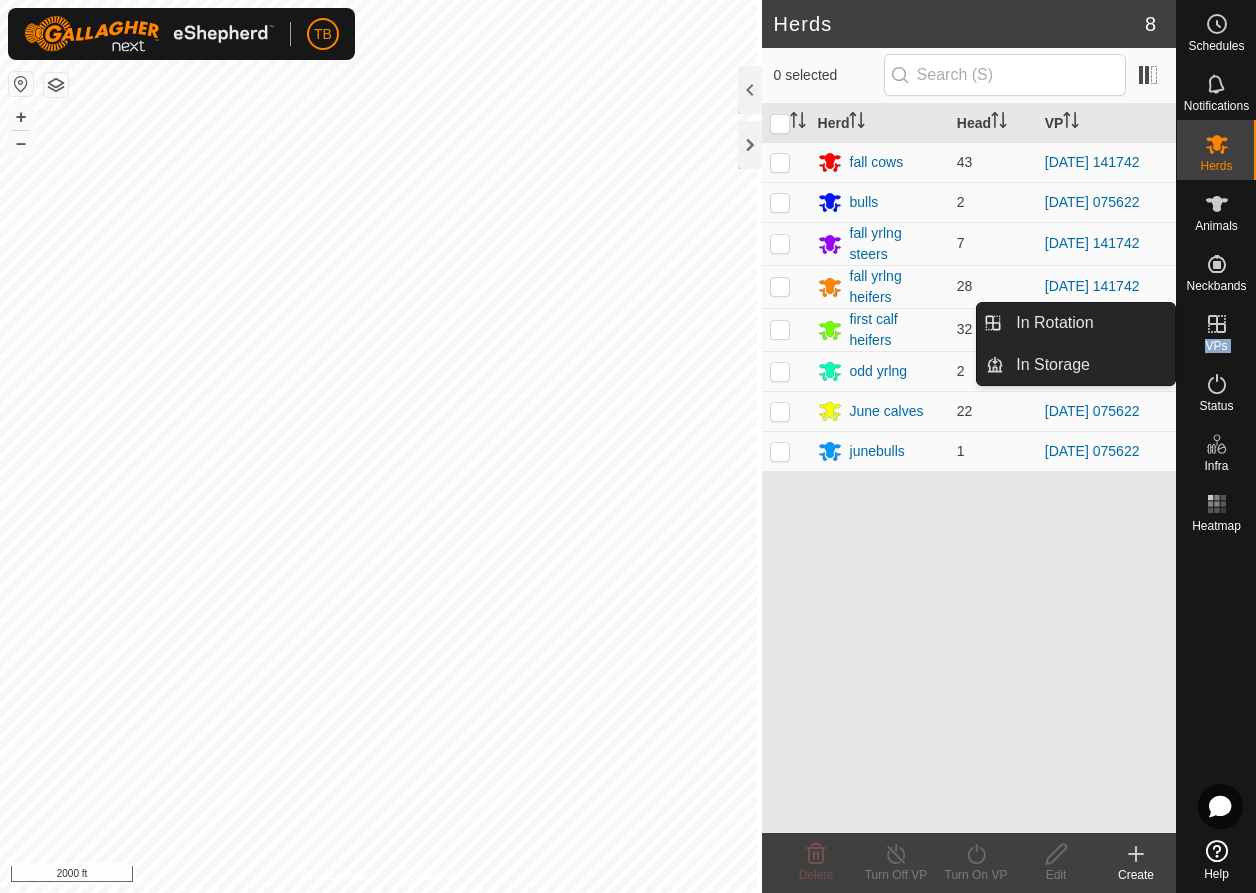 click at bounding box center [1217, 324] 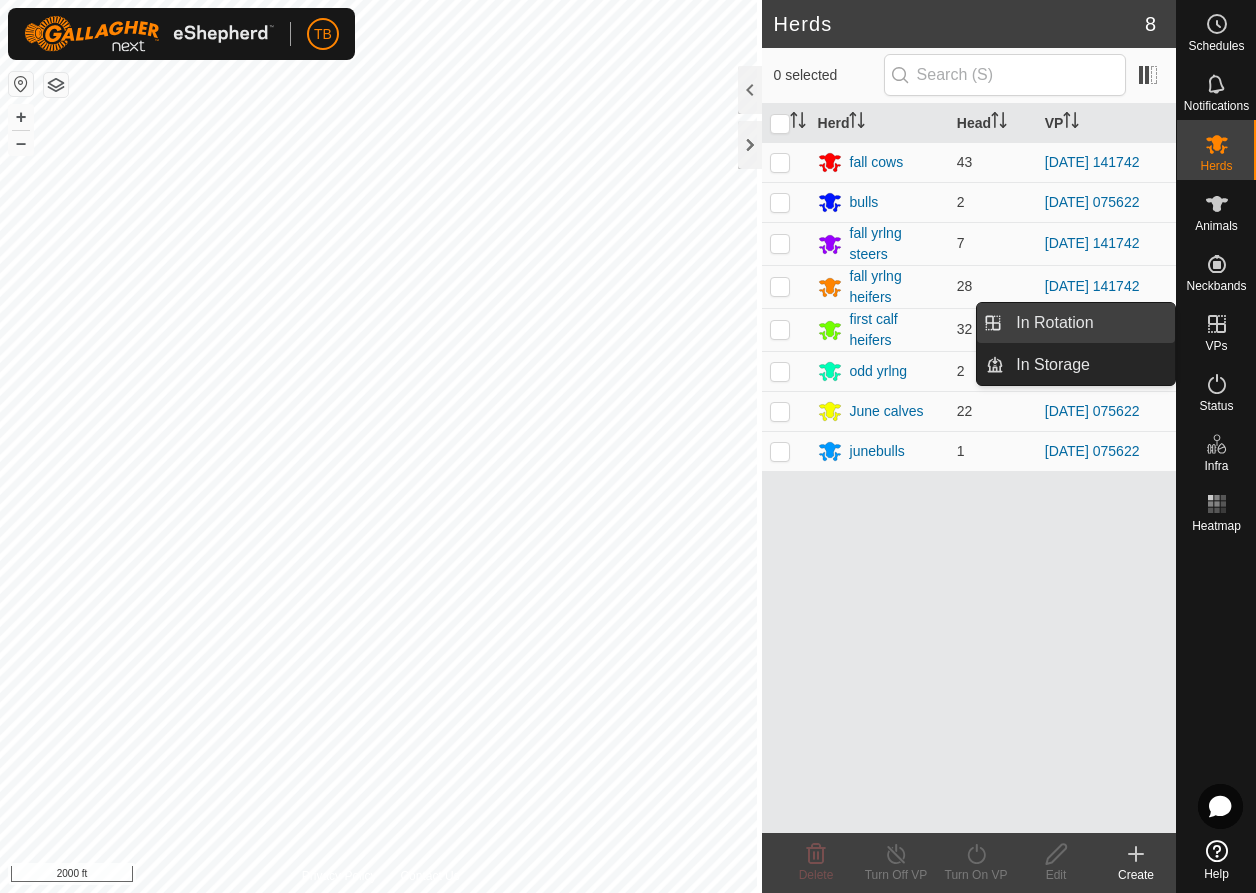 click on "In Rotation" at bounding box center [1089, 323] 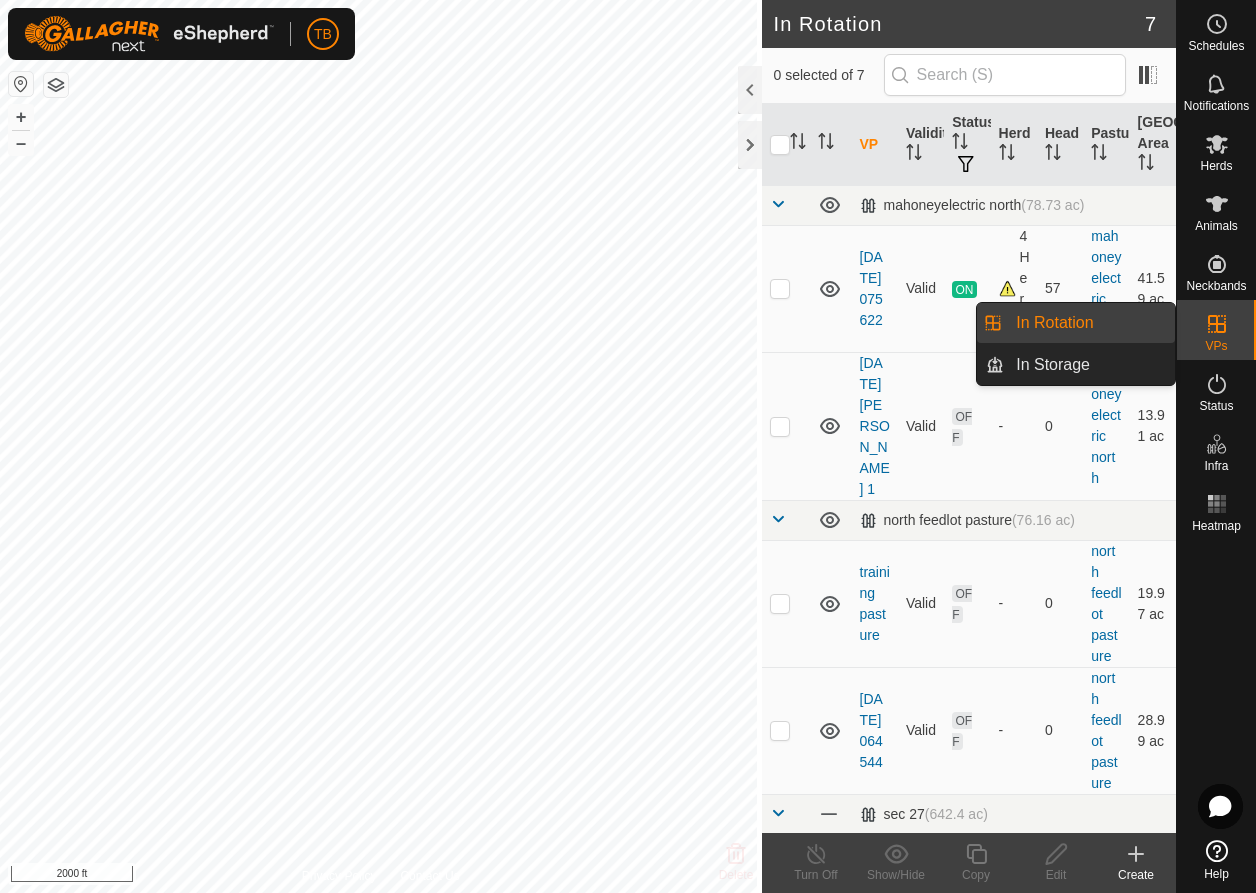 click 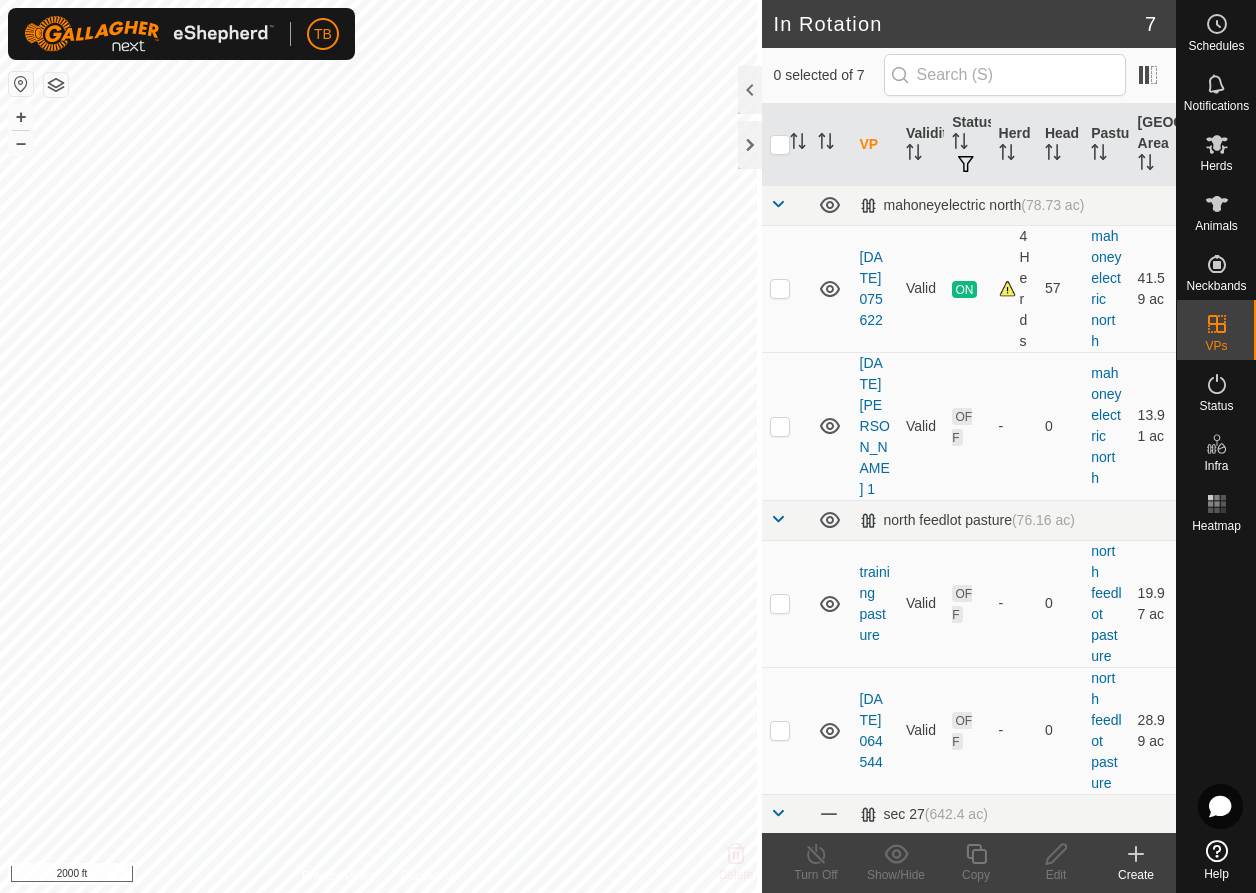 click on "Create" 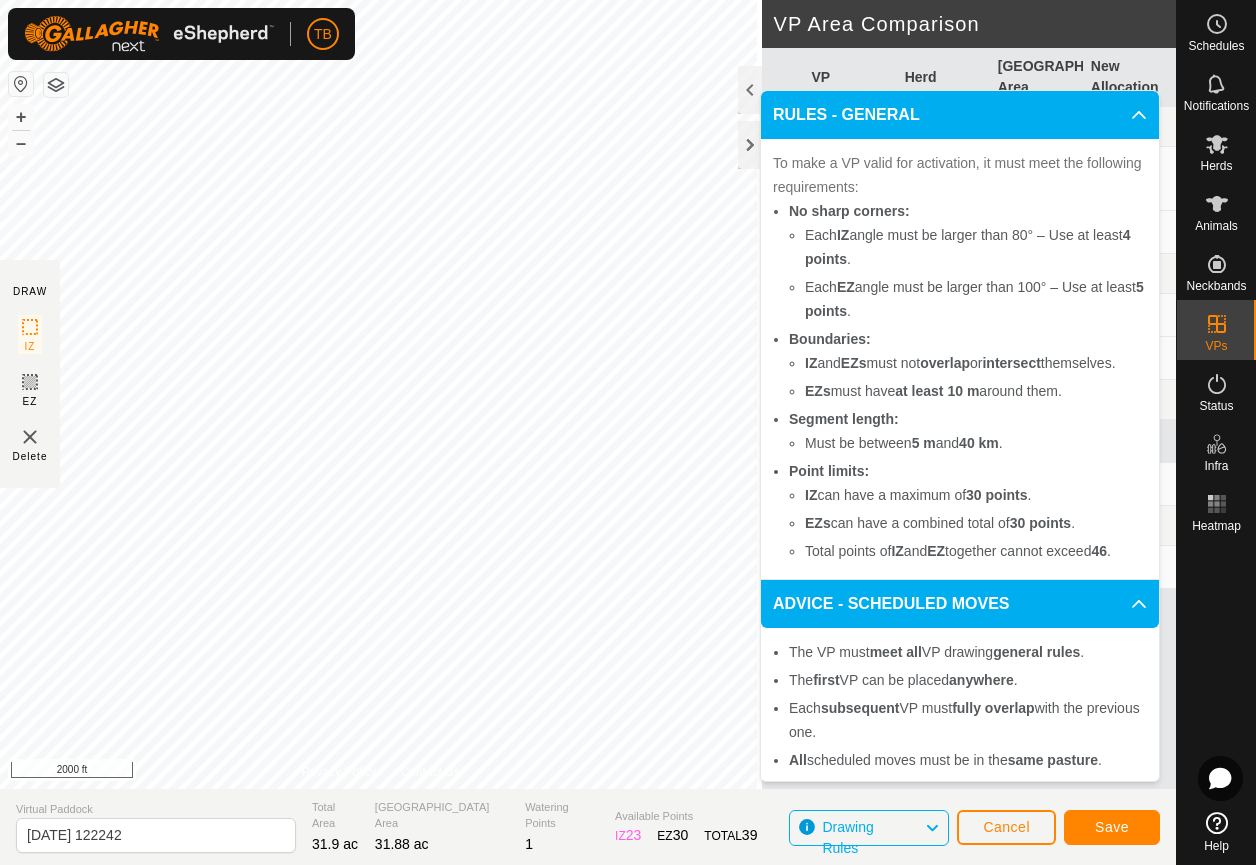 click on "Save" 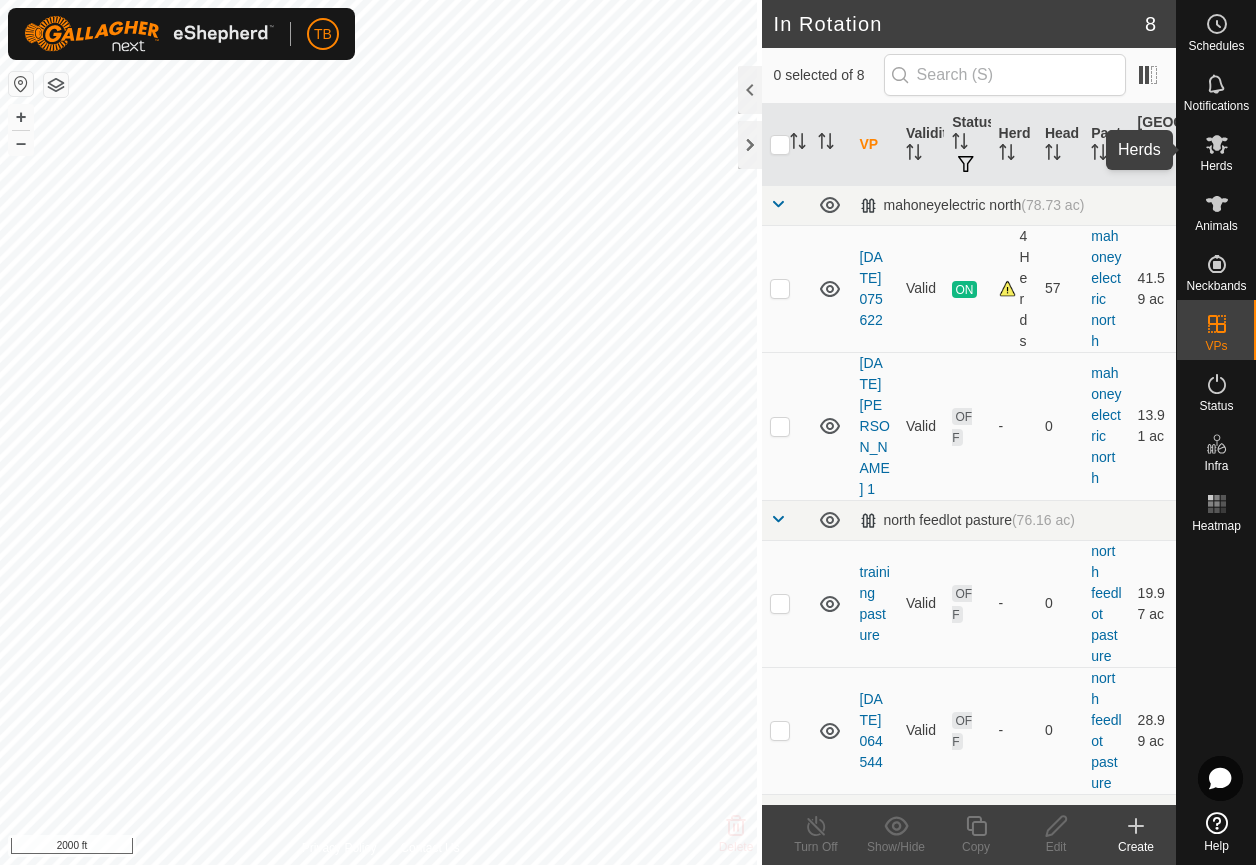 click 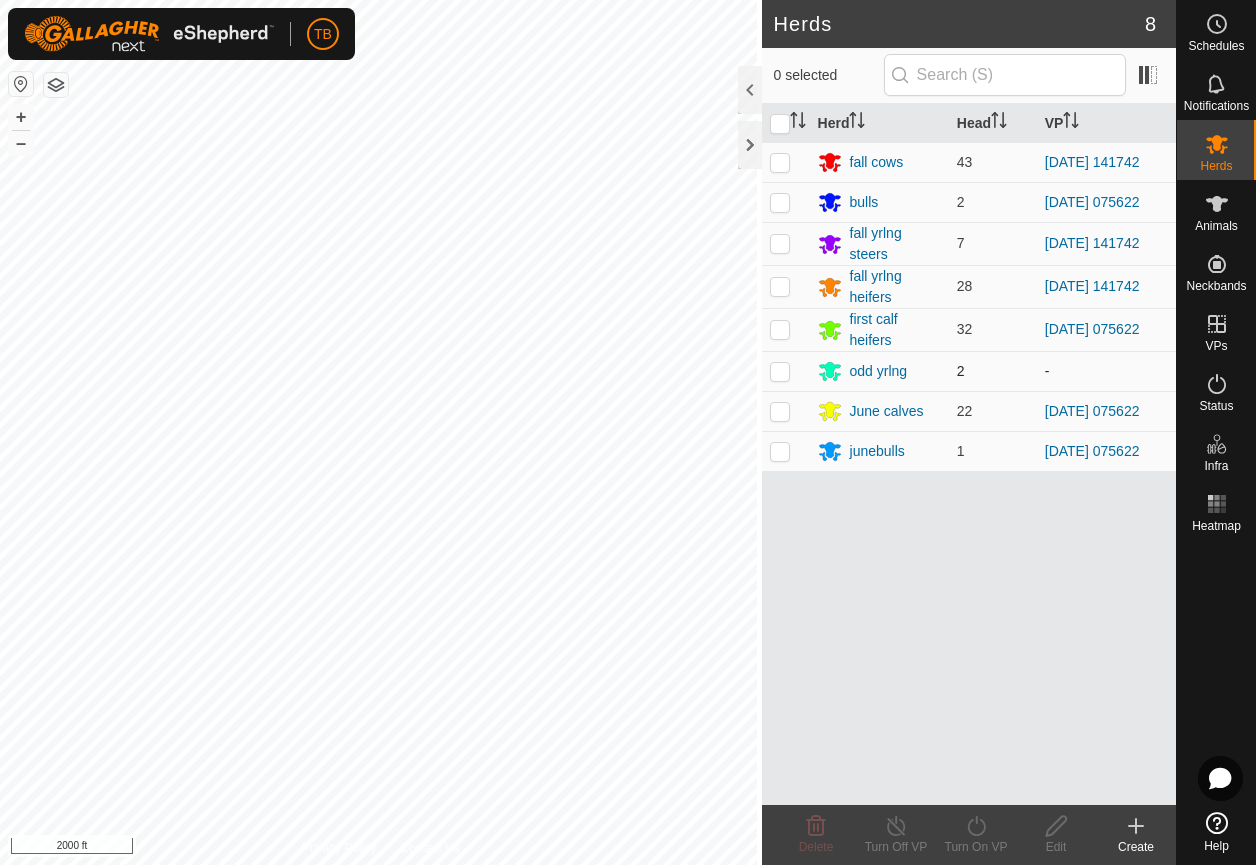 click at bounding box center (780, 371) 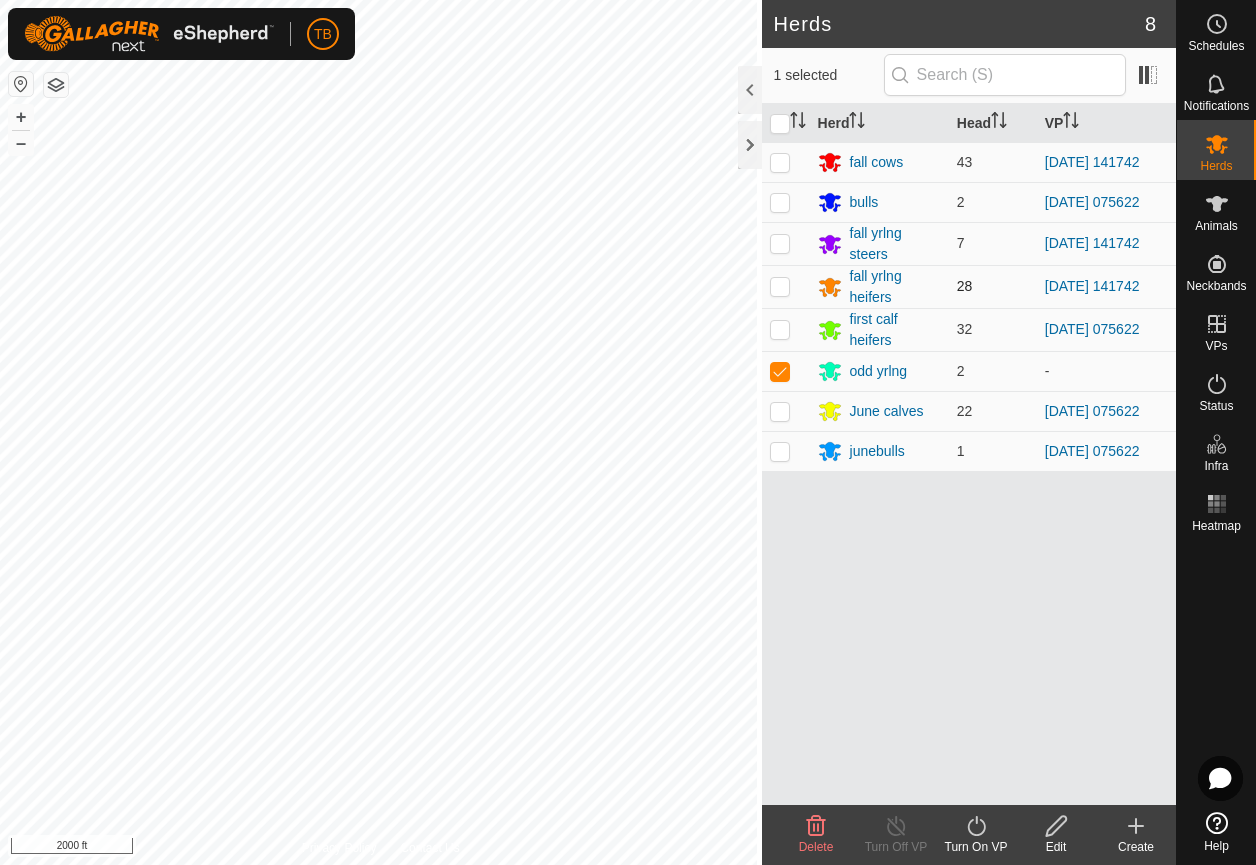 click at bounding box center (780, 286) 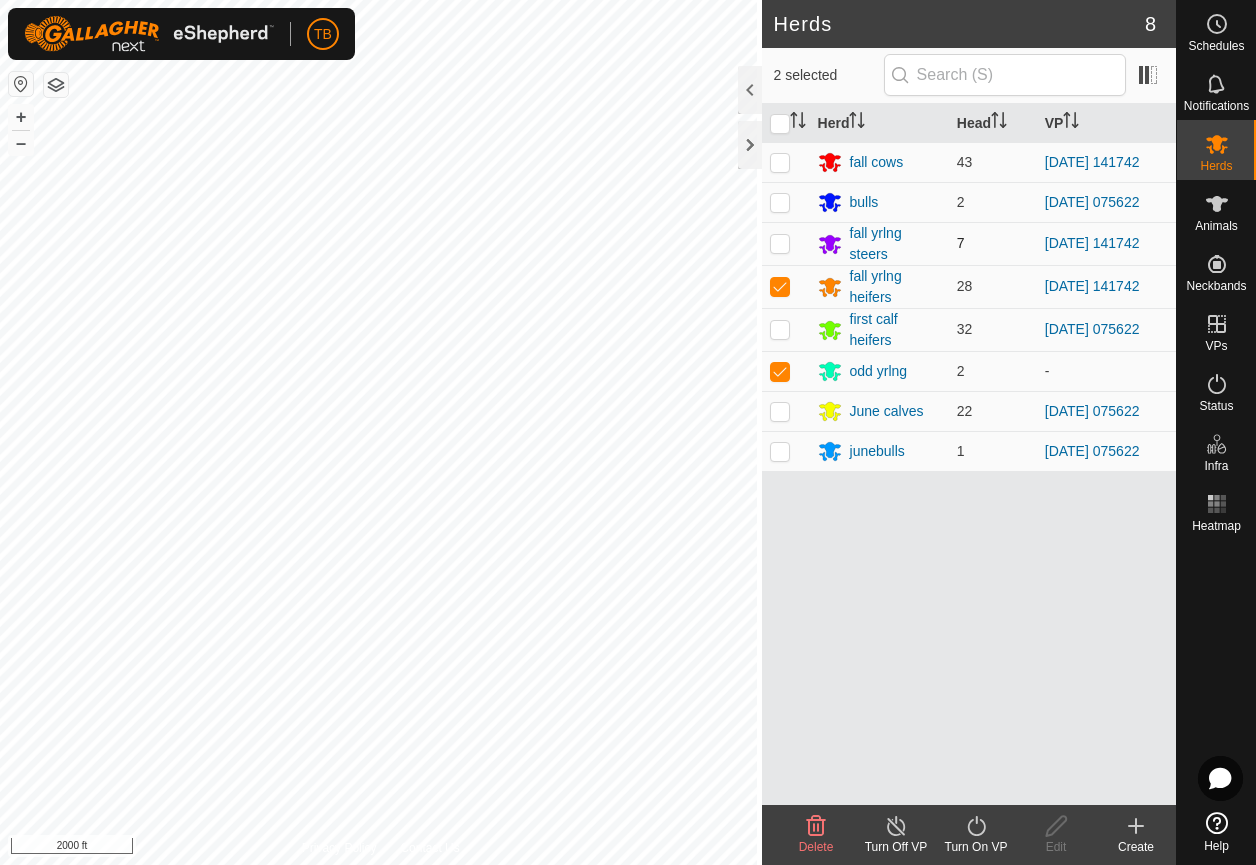 click at bounding box center [780, 243] 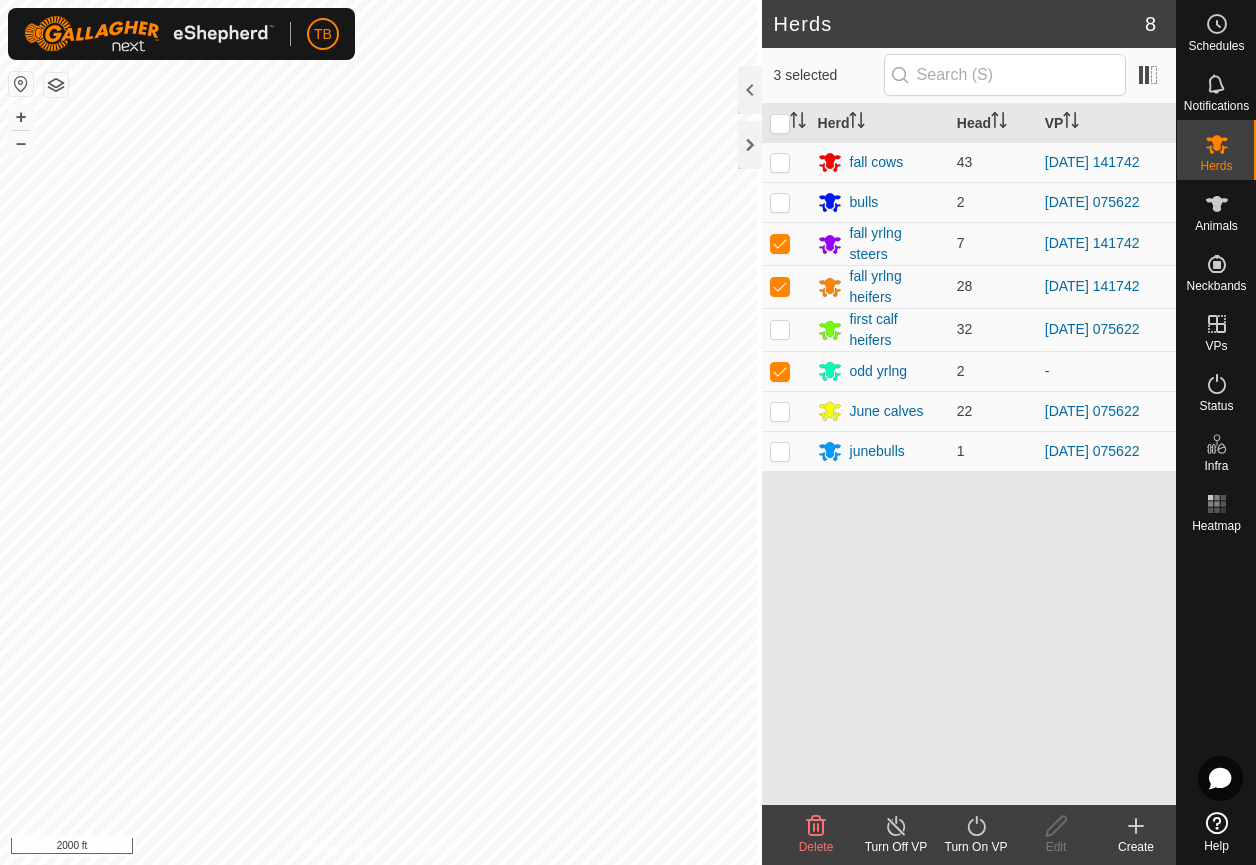 click 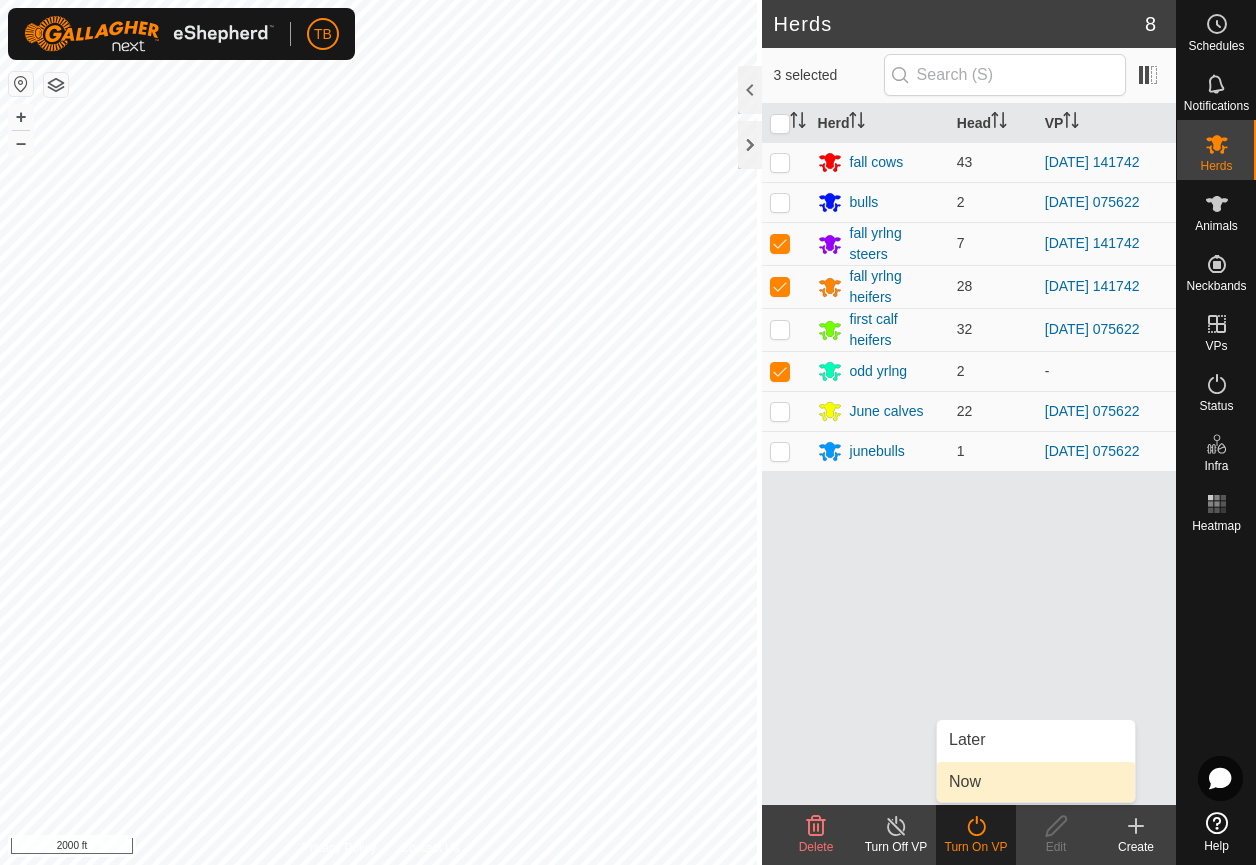 click on "Now" at bounding box center (1036, 782) 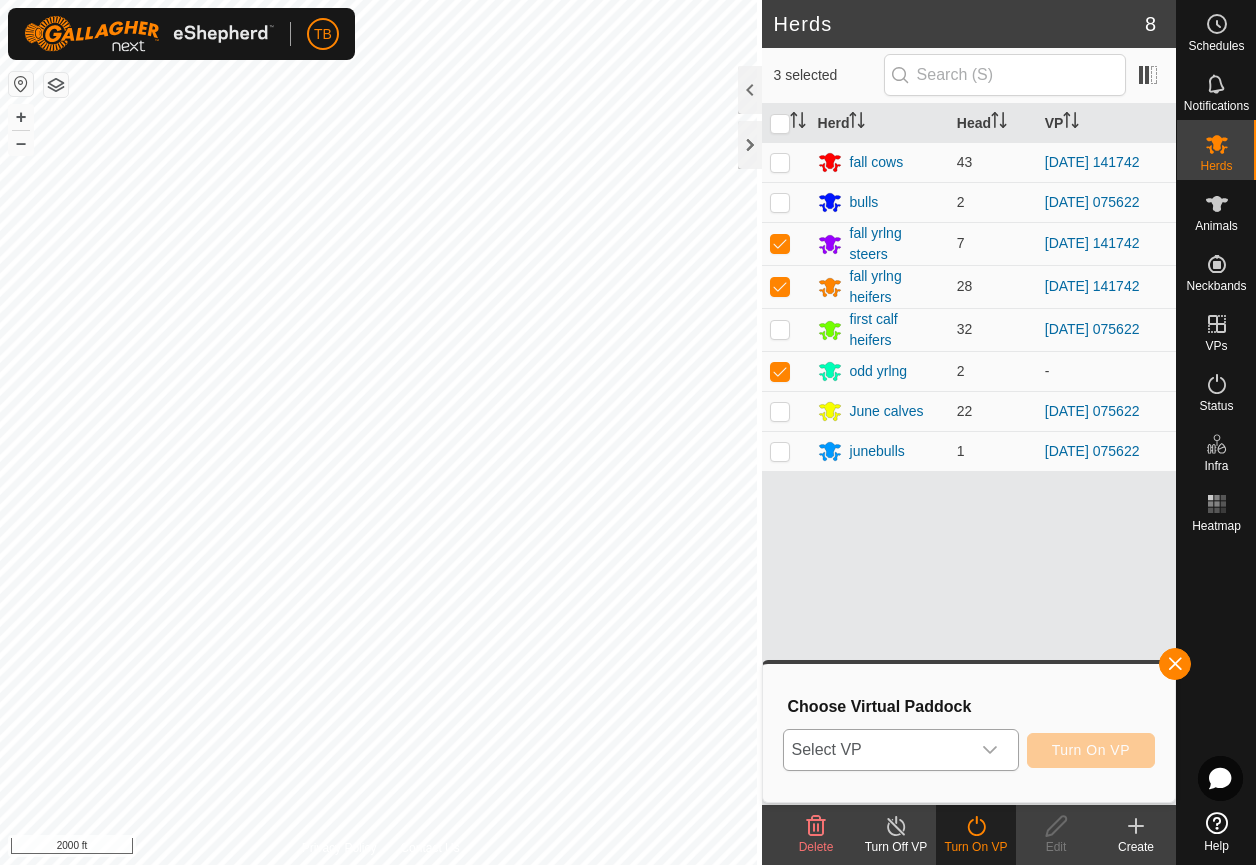 click 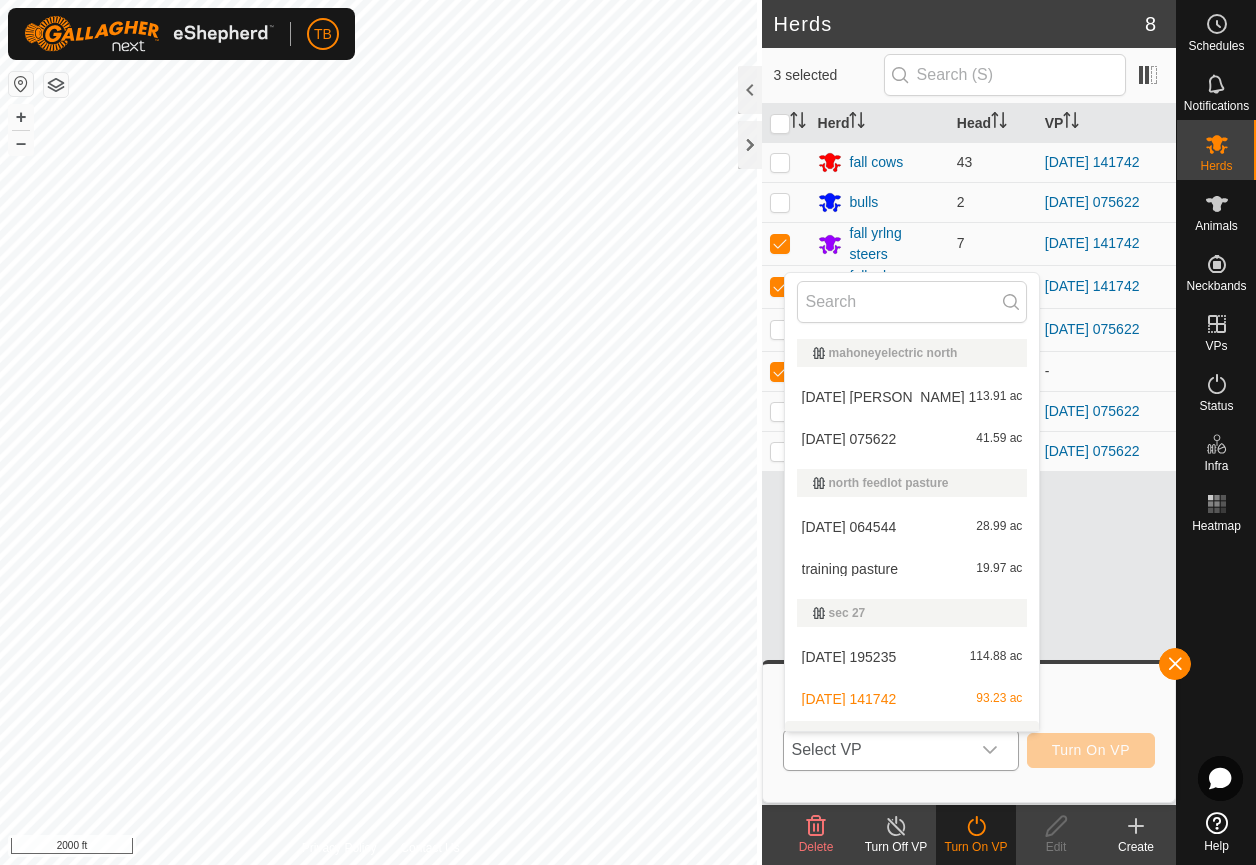 scroll, scrollTop: 30, scrollLeft: 0, axis: vertical 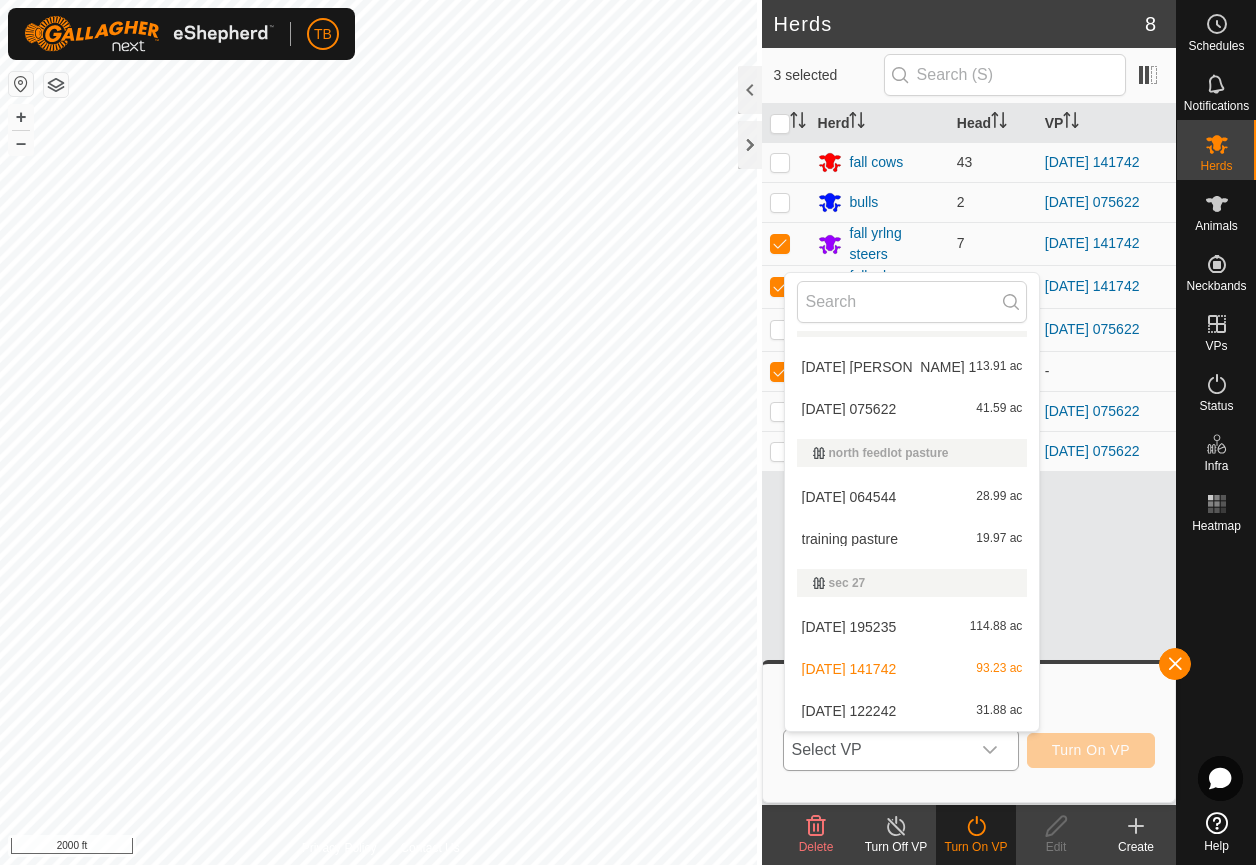 click on "2025-07-25 122242  31.88 ac" at bounding box center [912, 711] 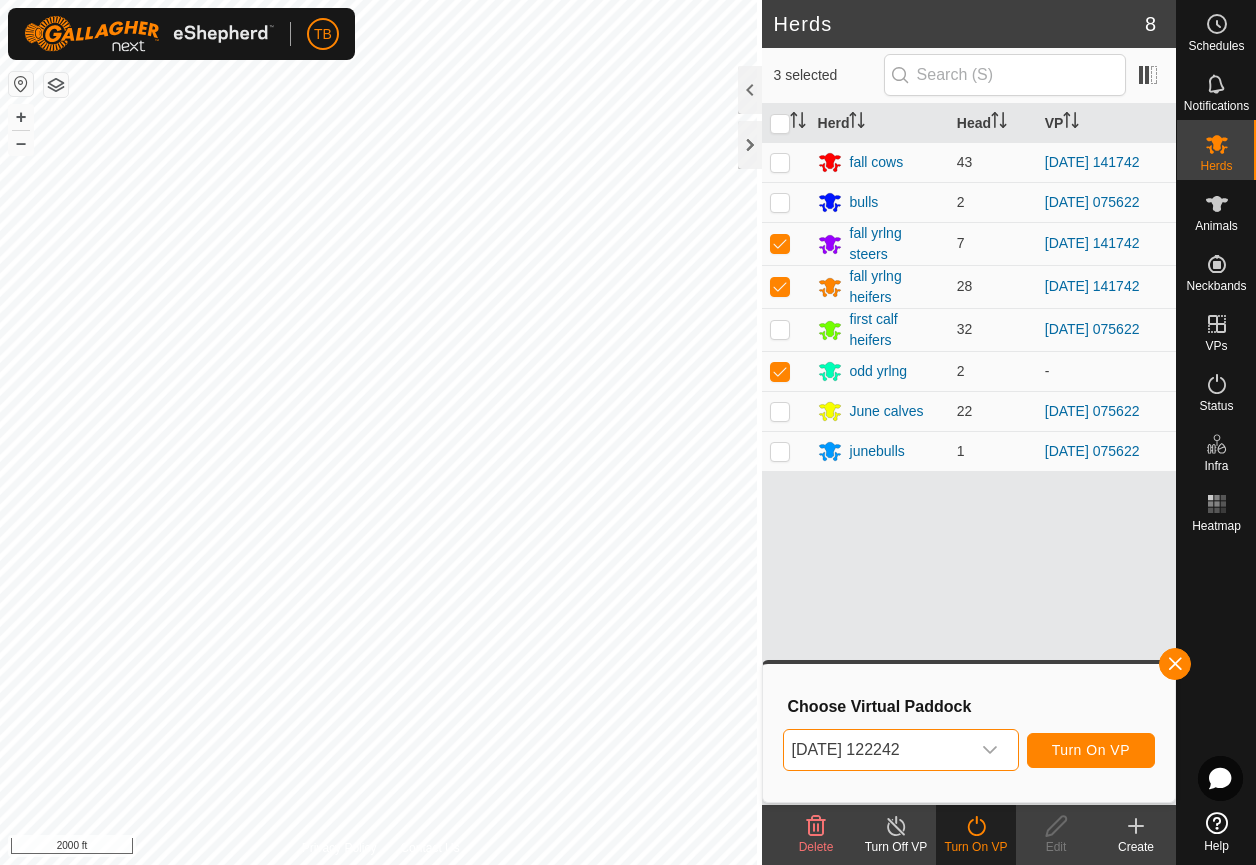 click on "Turn On VP" at bounding box center (1091, 750) 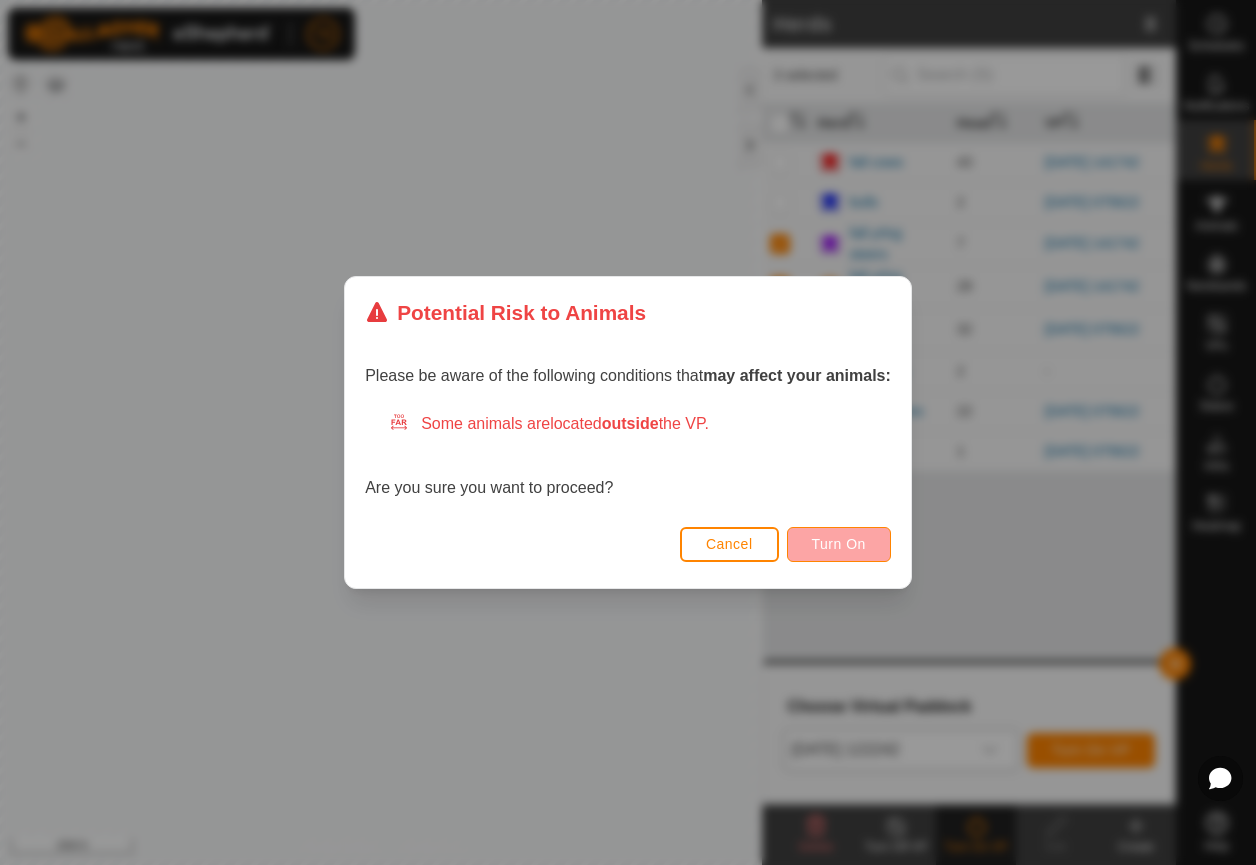 click on "Turn On" at bounding box center (839, 544) 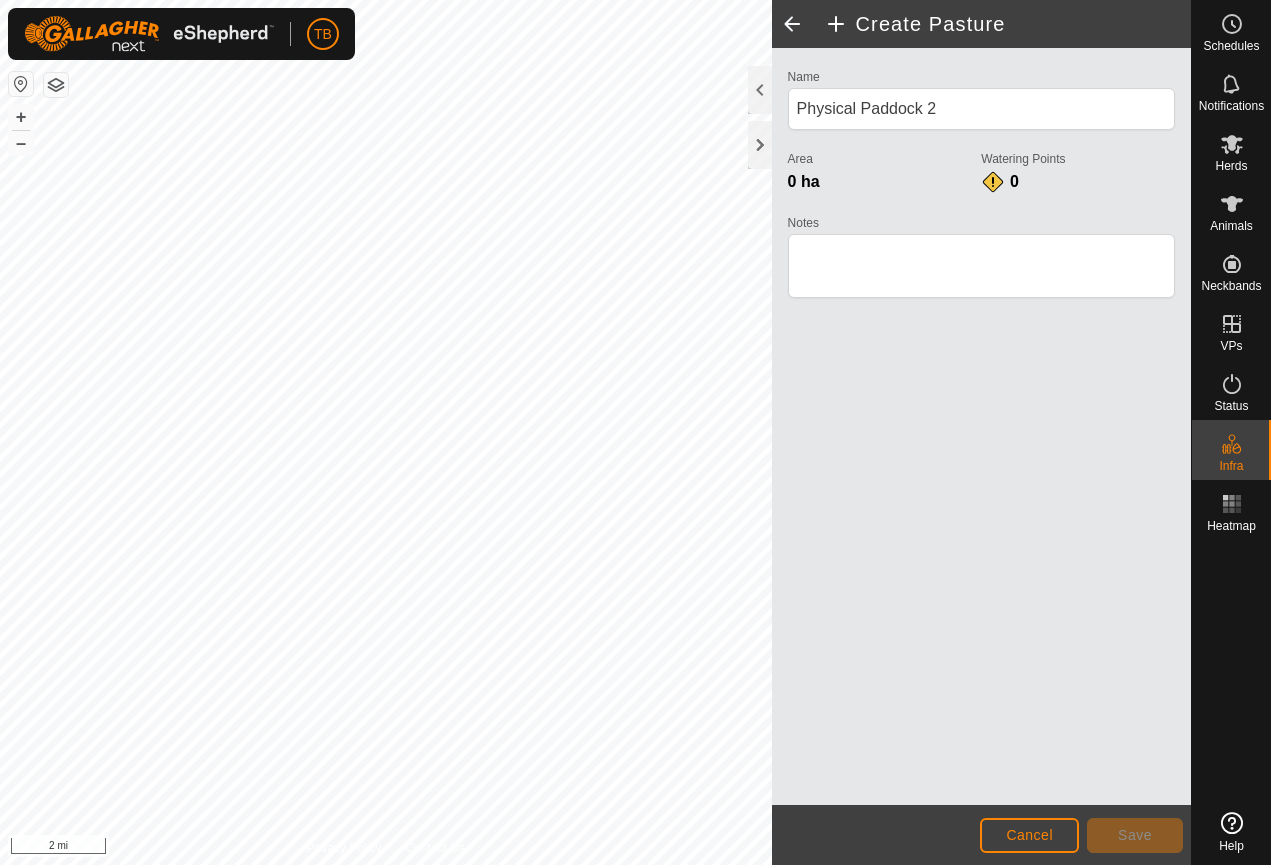 scroll, scrollTop: 0, scrollLeft: 0, axis: both 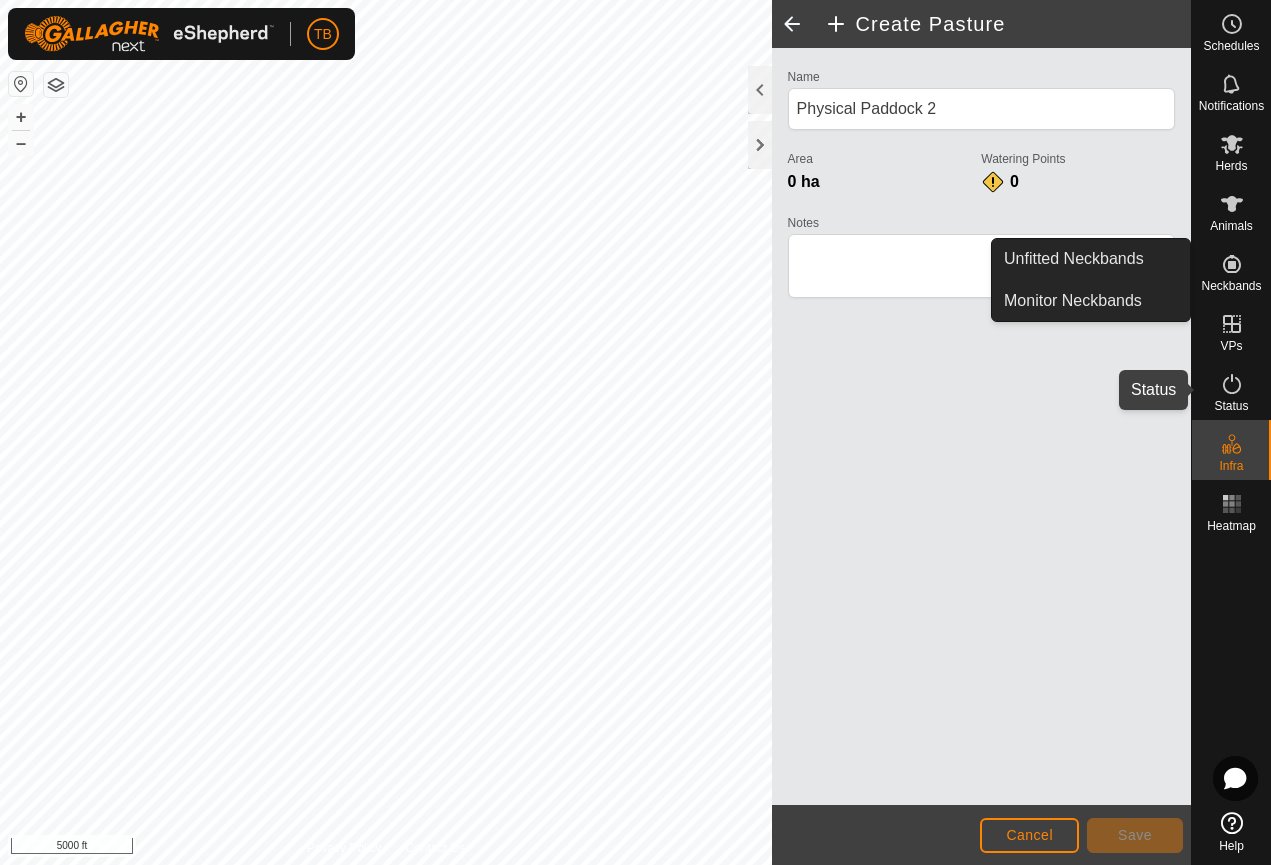 click 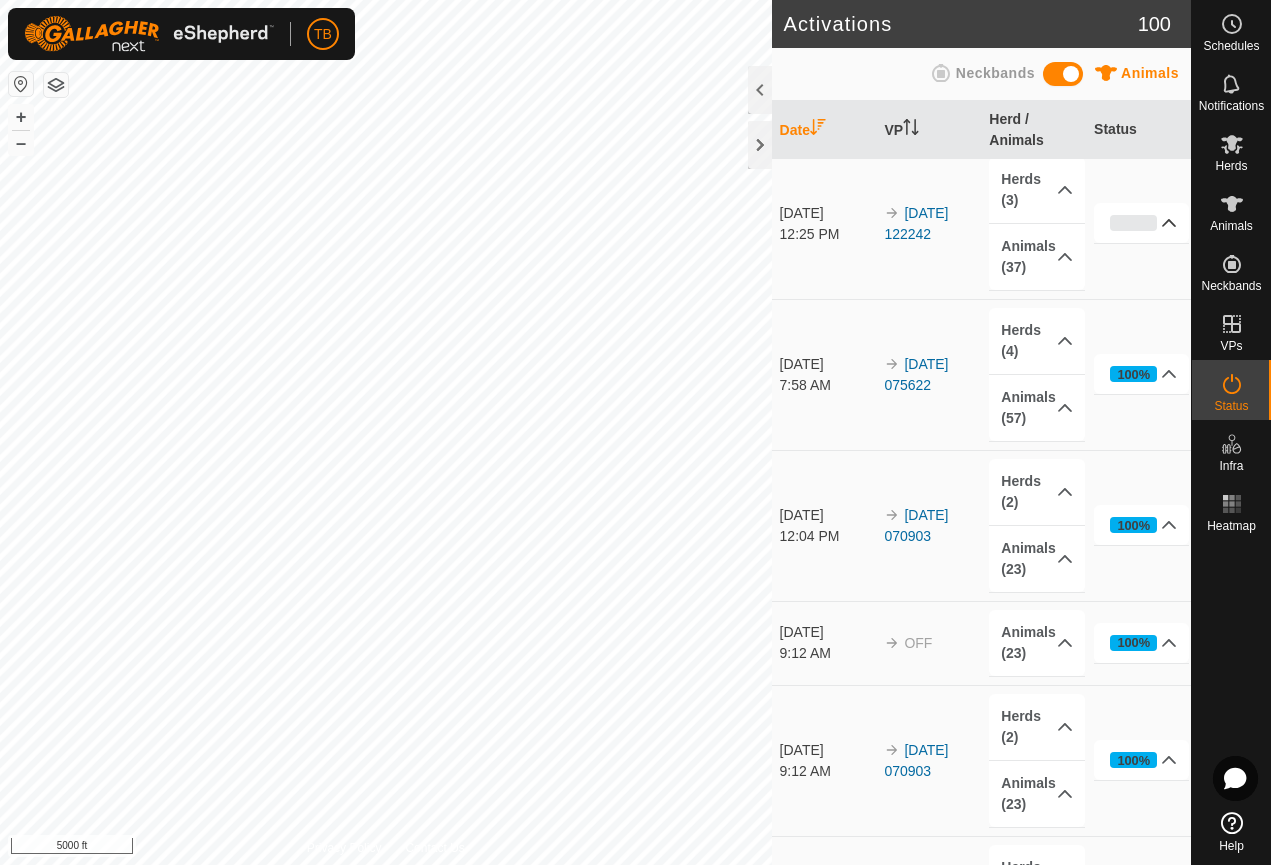 scroll, scrollTop: 0, scrollLeft: 0, axis: both 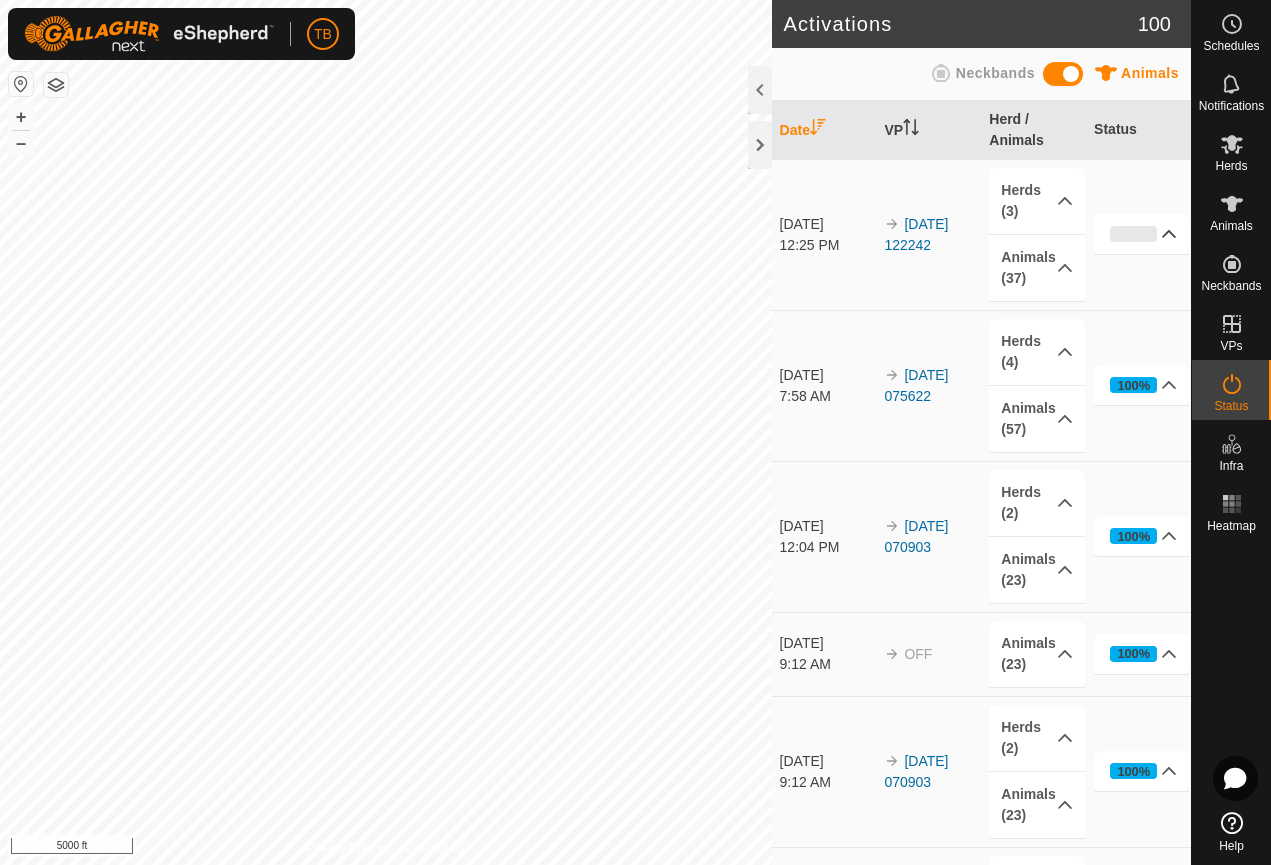 click on "0%" at bounding box center (1141, 234) 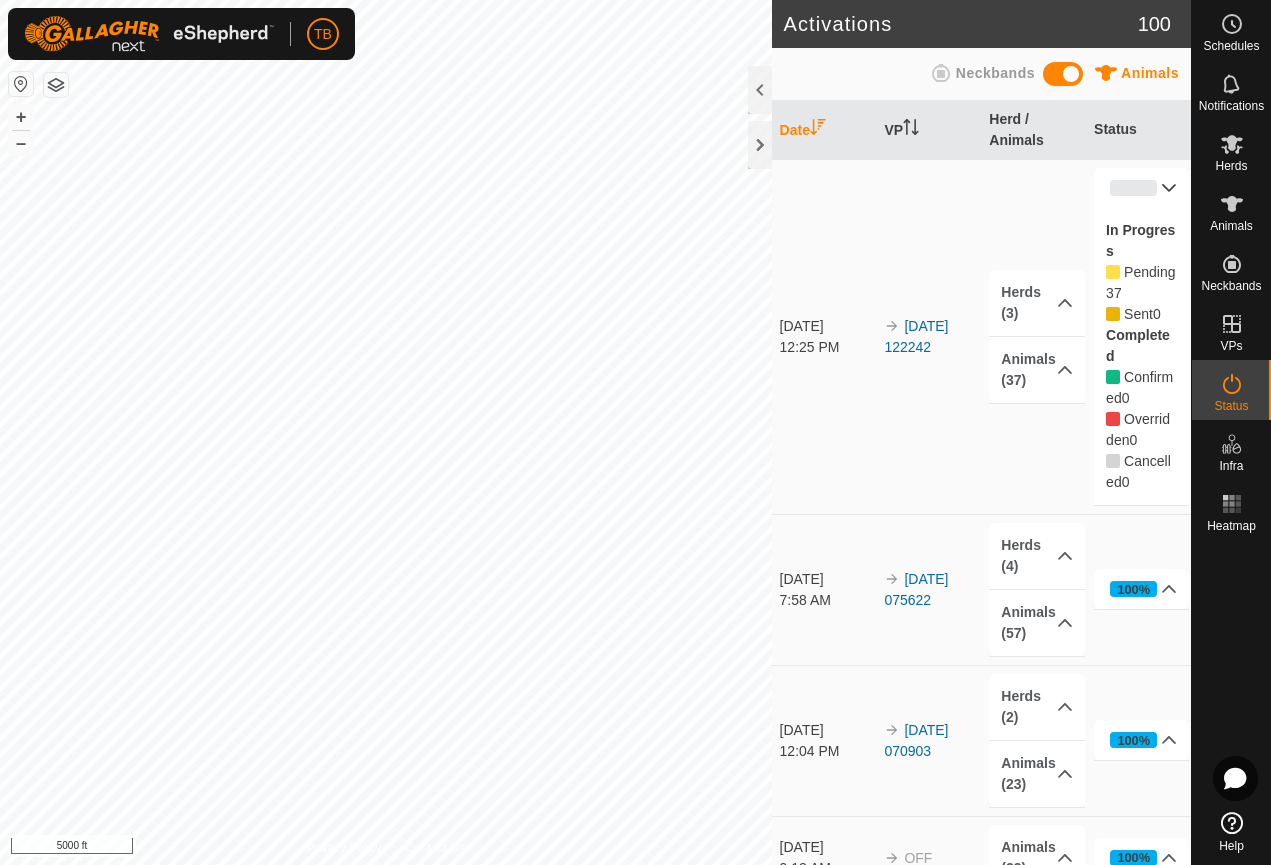 scroll, scrollTop: 4, scrollLeft: 0, axis: vertical 